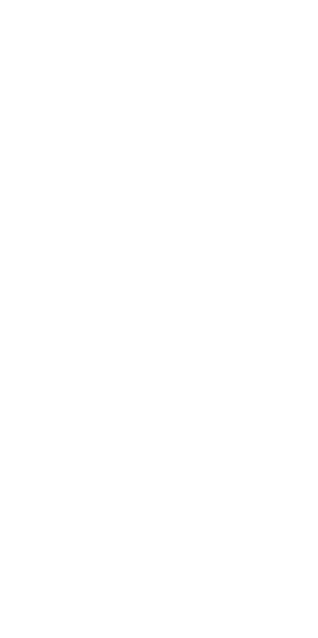 scroll, scrollTop: 0, scrollLeft: 0, axis: both 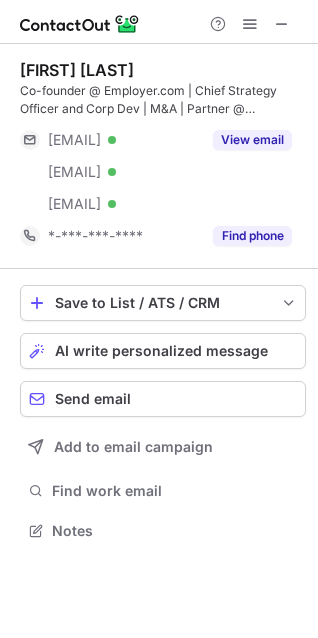 click on "View email" at bounding box center (252, 140) 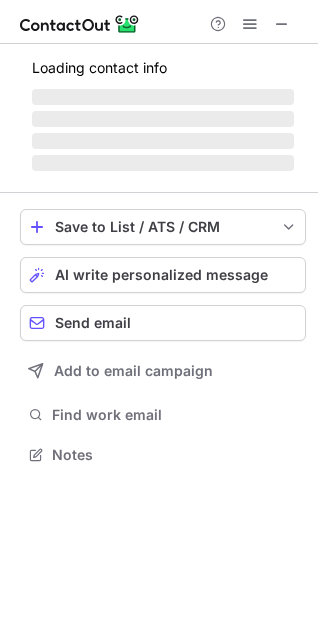 scroll, scrollTop: 440, scrollLeft: 318, axis: both 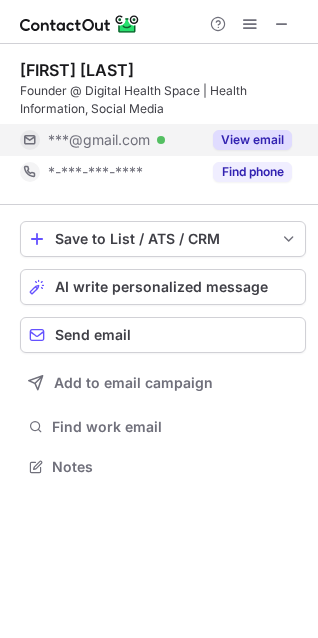 click on "View email" at bounding box center (252, 140) 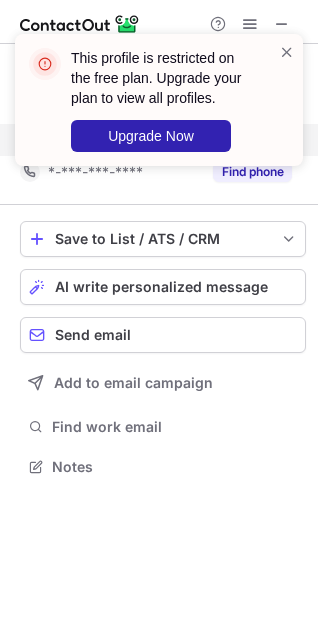 click at bounding box center (287, 100) 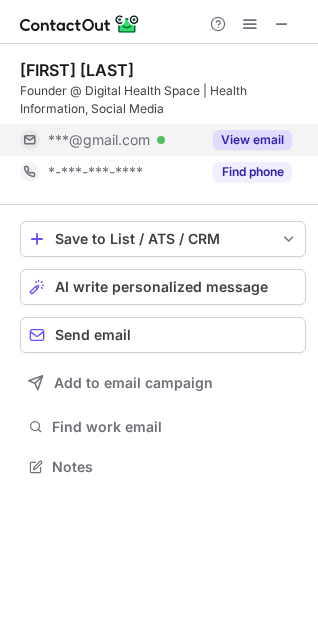 click at bounding box center [287, 52] 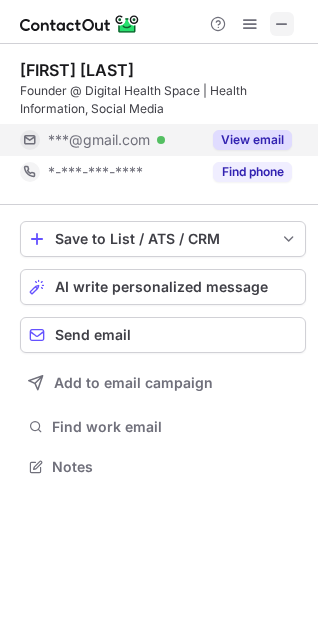 click at bounding box center (282, 24) 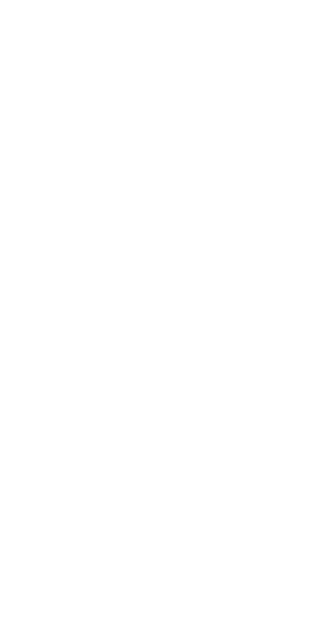 scroll, scrollTop: 0, scrollLeft: 0, axis: both 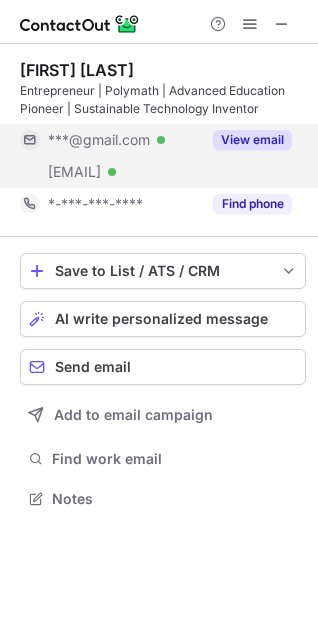 click on "View email" at bounding box center [252, 140] 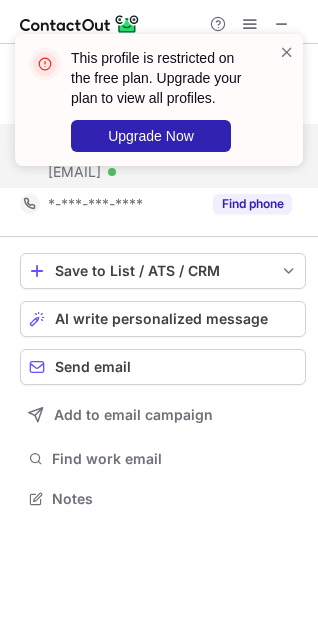 click on "This profile is restricted on the free plan. Upgrade your plan to view all profiles. Upgrade Now" at bounding box center [159, 108] 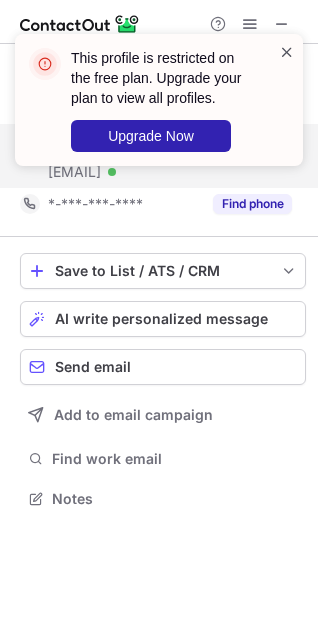 click at bounding box center [287, 52] 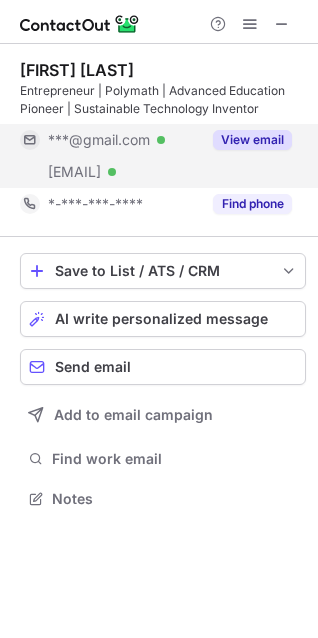 click on "This profile is restricted on the free plan. Upgrade your plan to view all profiles. Upgrade Now" at bounding box center (159, 108) 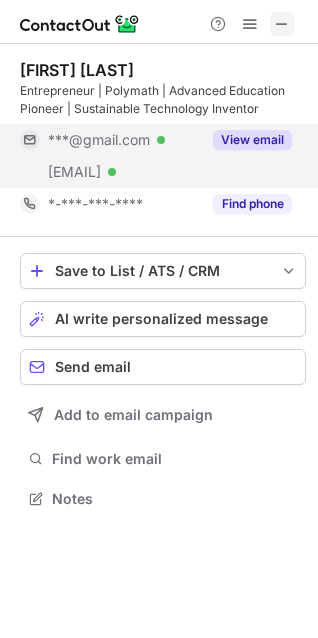 click at bounding box center (282, 24) 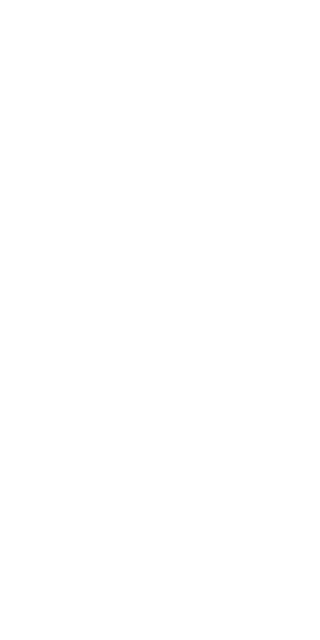 scroll, scrollTop: 0, scrollLeft: 0, axis: both 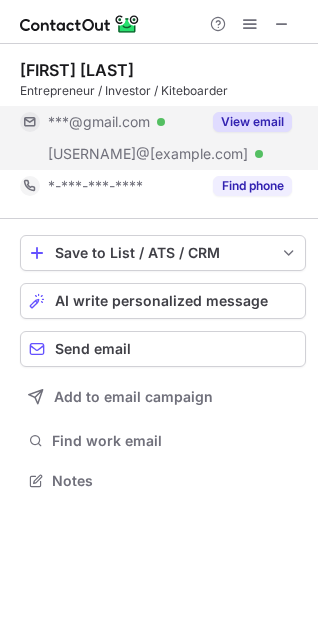 click on "View email" at bounding box center (252, 122) 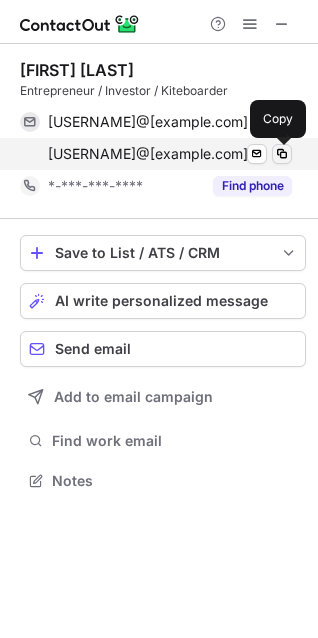 click at bounding box center (282, 154) 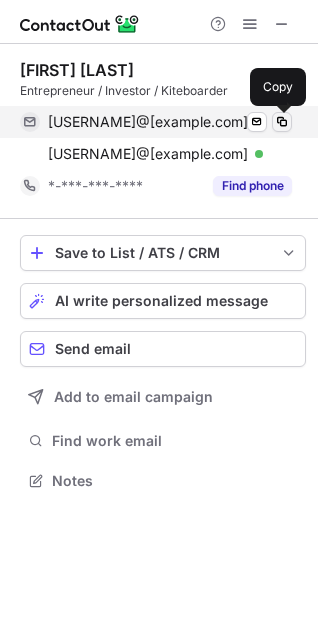 click at bounding box center [282, 122] 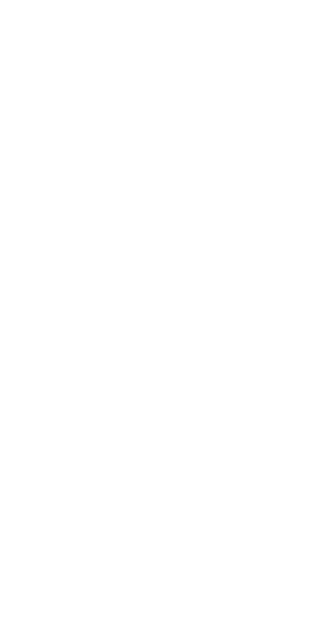 scroll, scrollTop: 0, scrollLeft: 0, axis: both 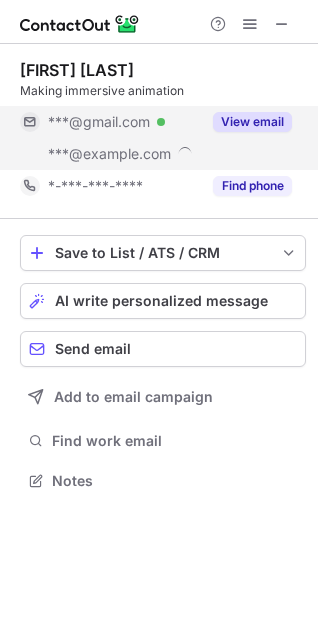 click on "View email" at bounding box center [252, 122] 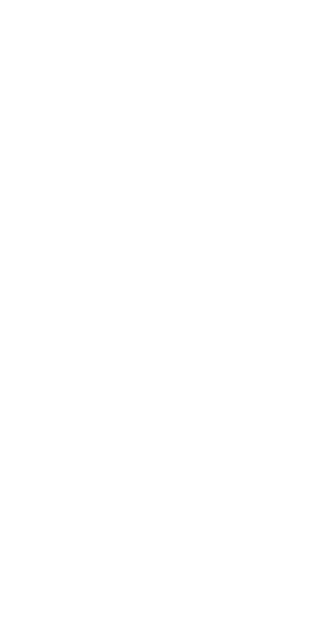 scroll, scrollTop: 0, scrollLeft: 0, axis: both 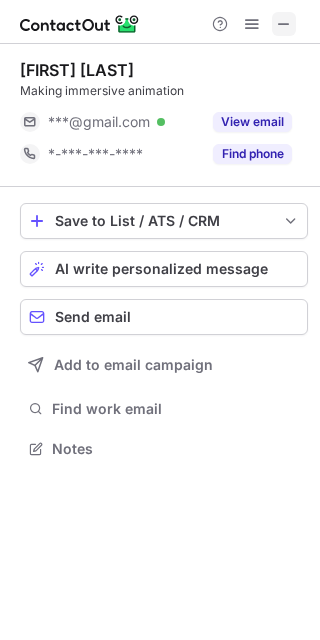 click at bounding box center (284, 24) 